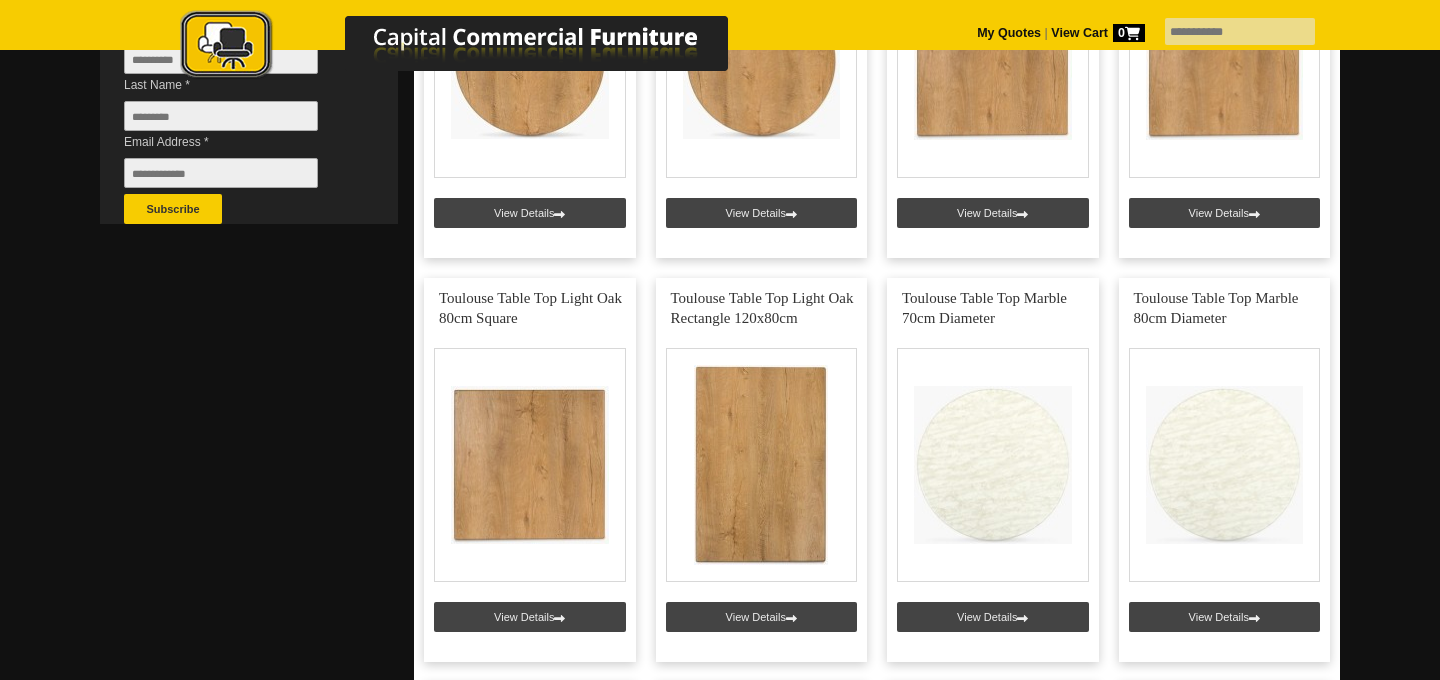scroll, scrollTop: 710, scrollLeft: 0, axis: vertical 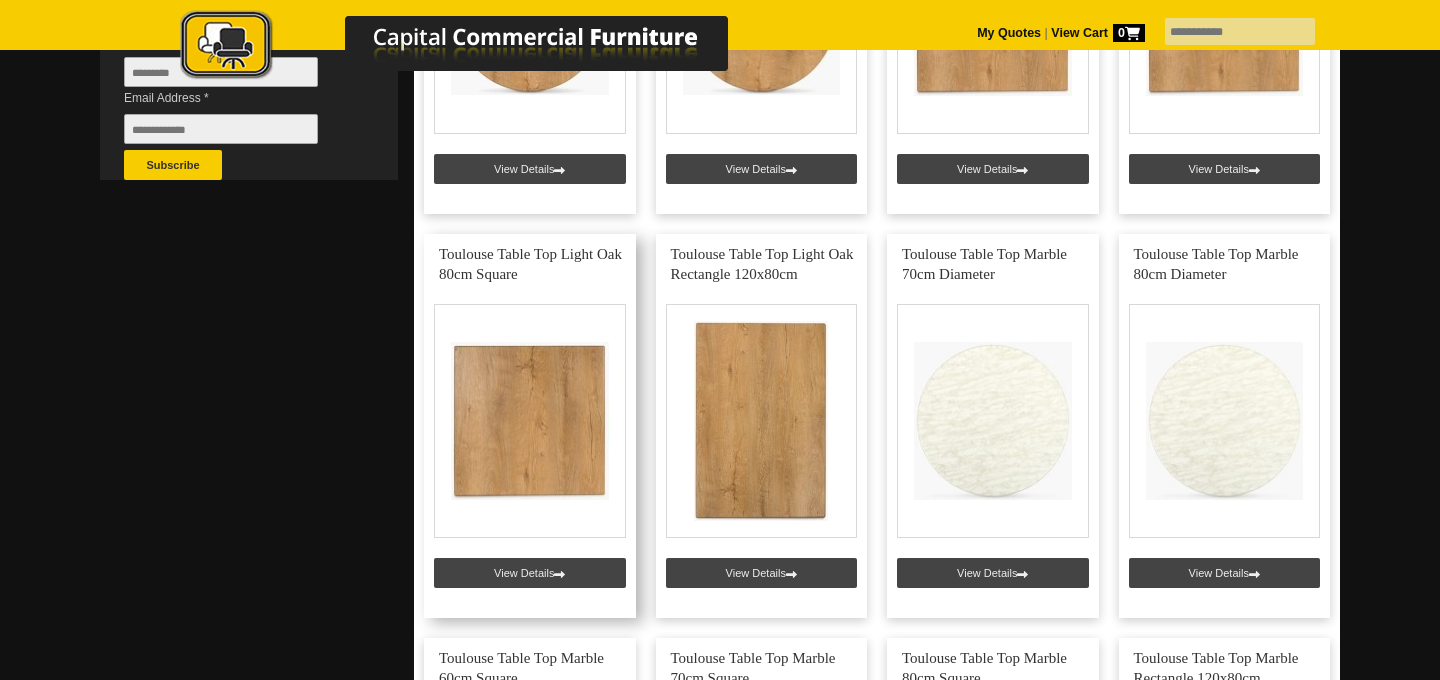 click at bounding box center (530, 426) 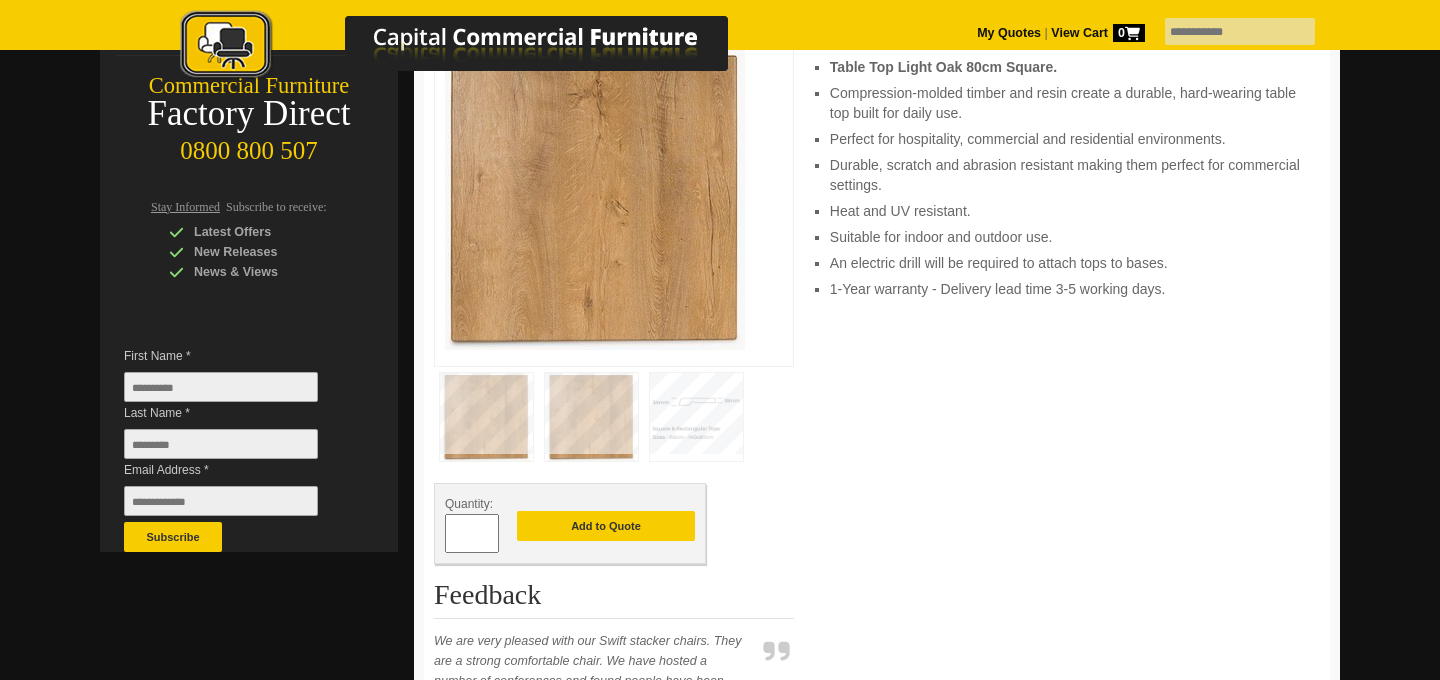 scroll, scrollTop: 342, scrollLeft: 0, axis: vertical 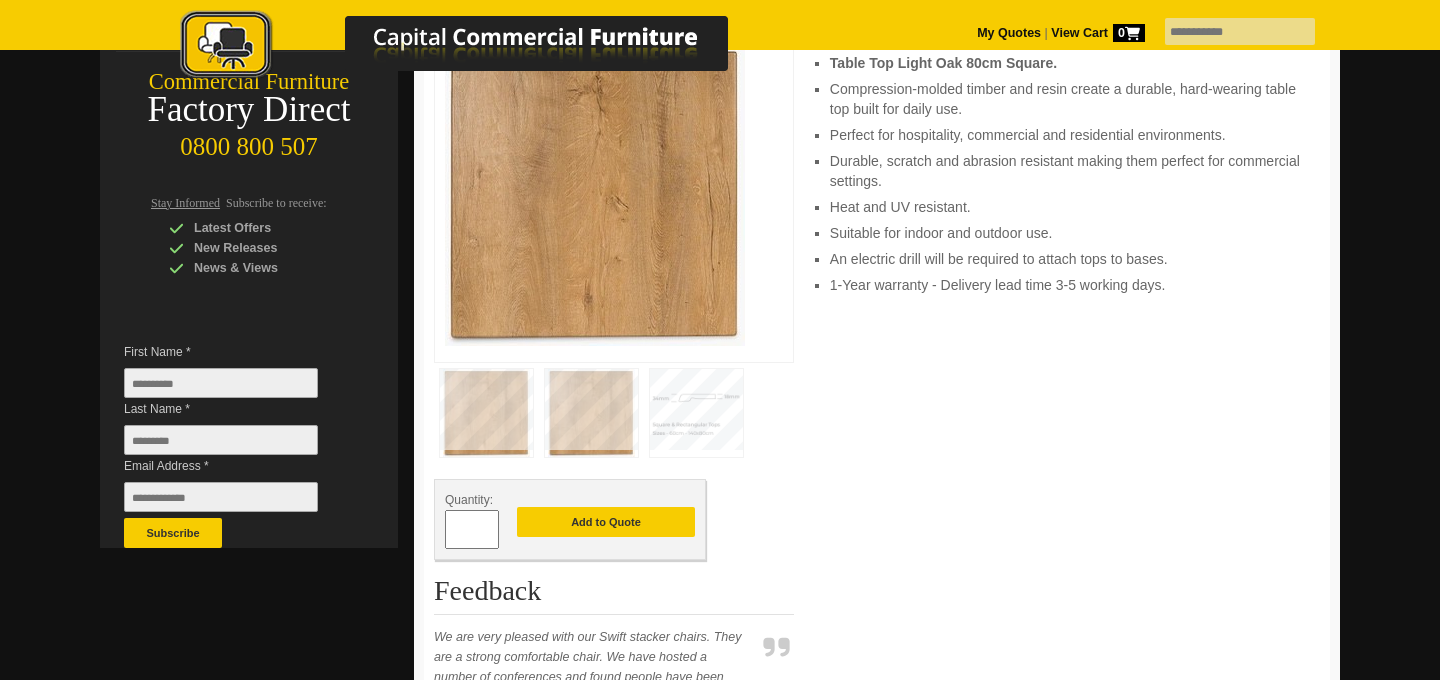 click at bounding box center [221, 383] 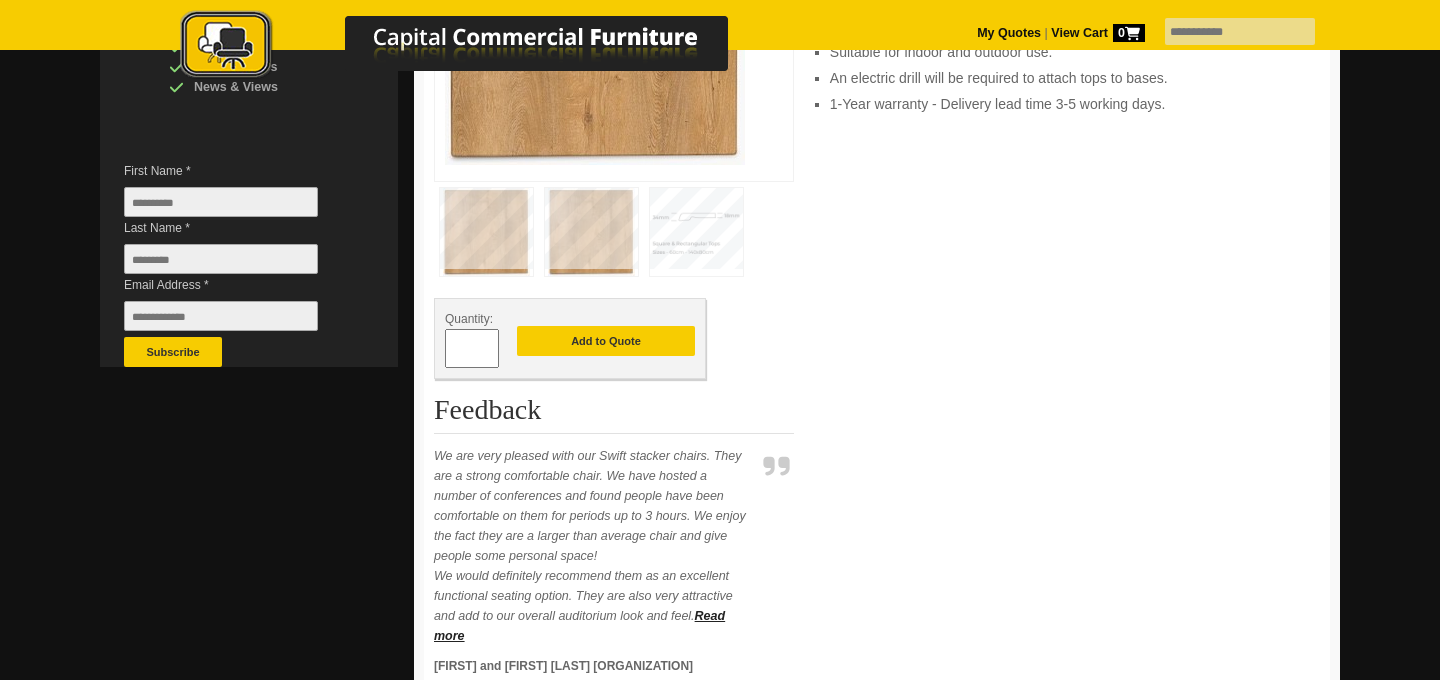 scroll, scrollTop: 524, scrollLeft: 0, axis: vertical 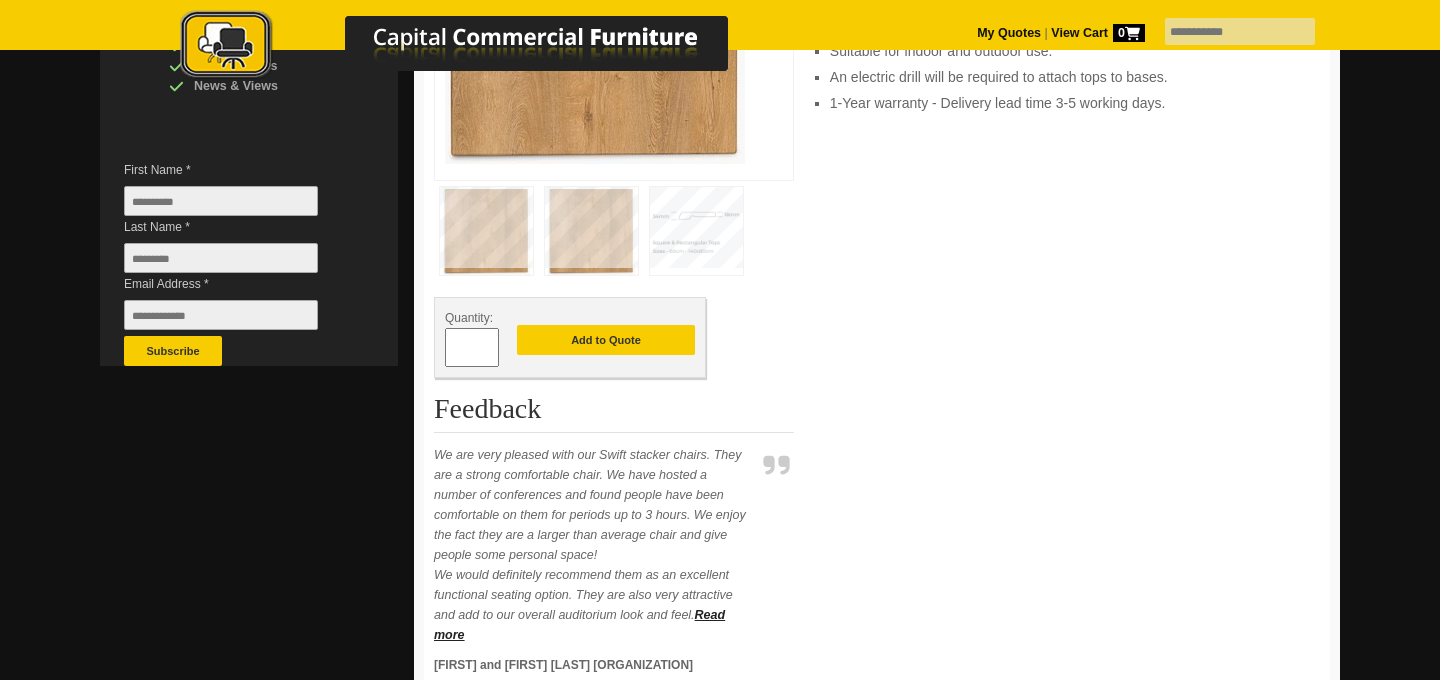 click at bounding box center [490, 340] 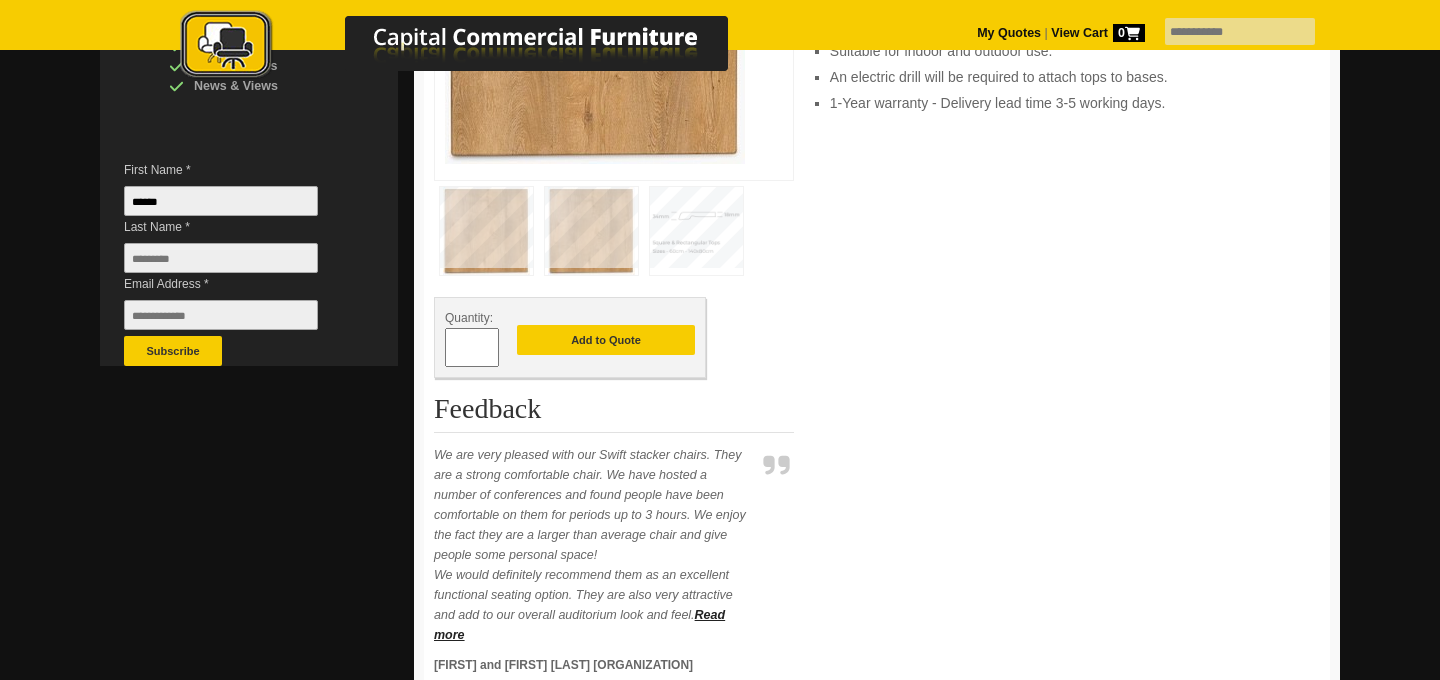 type on "**********" 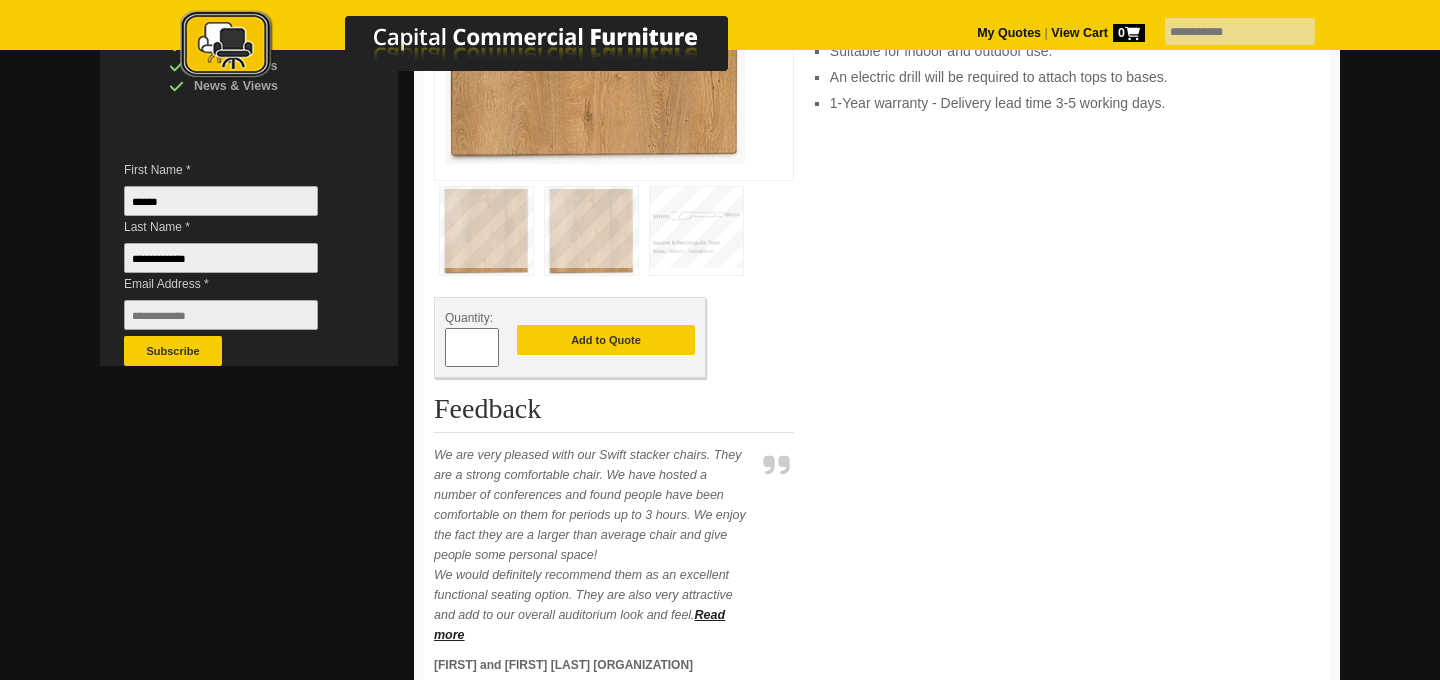 type on "**********" 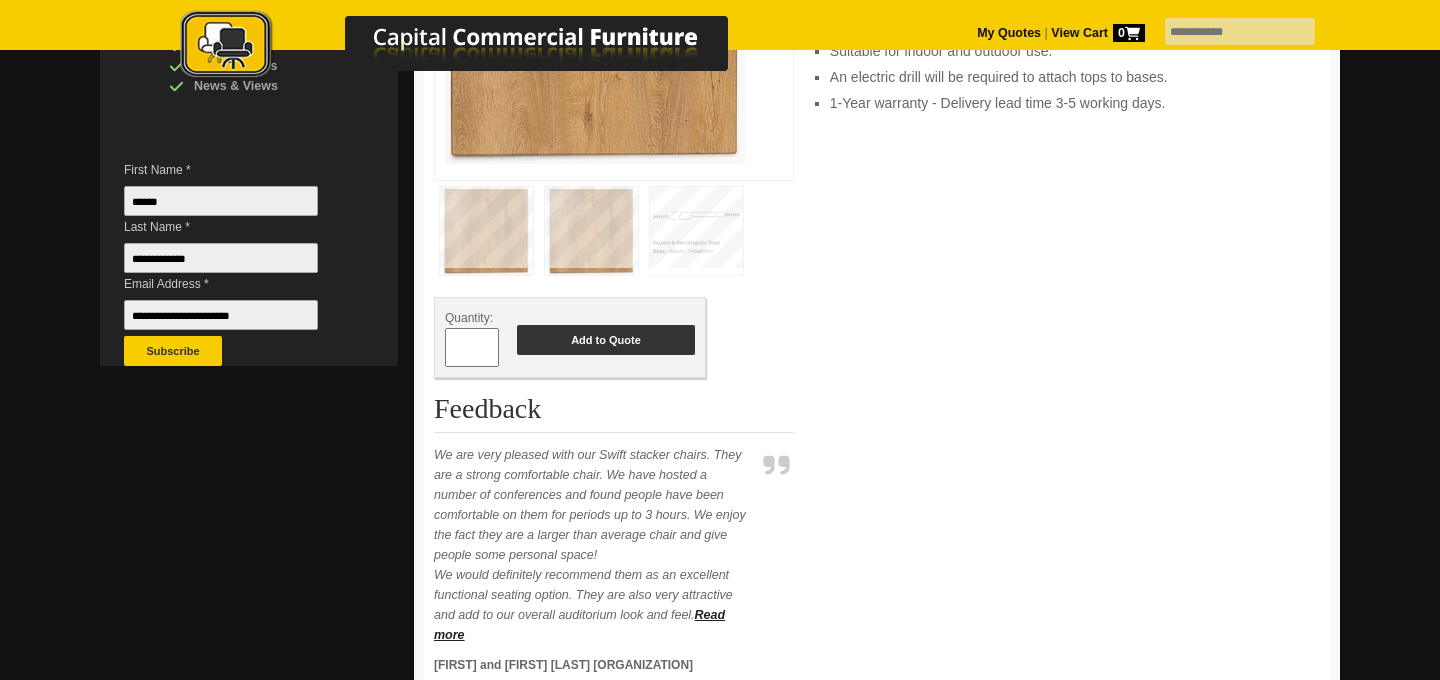 click on "Add to Quote" at bounding box center [606, 340] 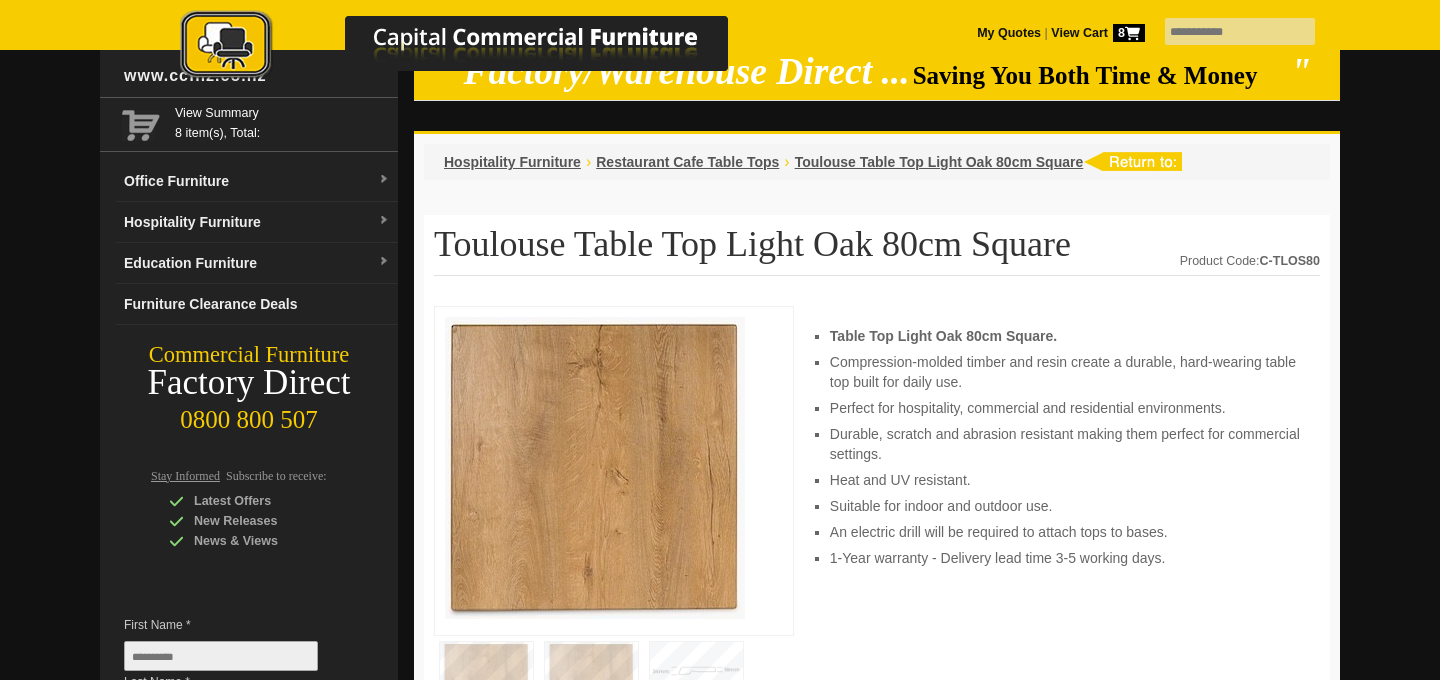 scroll, scrollTop: 0, scrollLeft: 0, axis: both 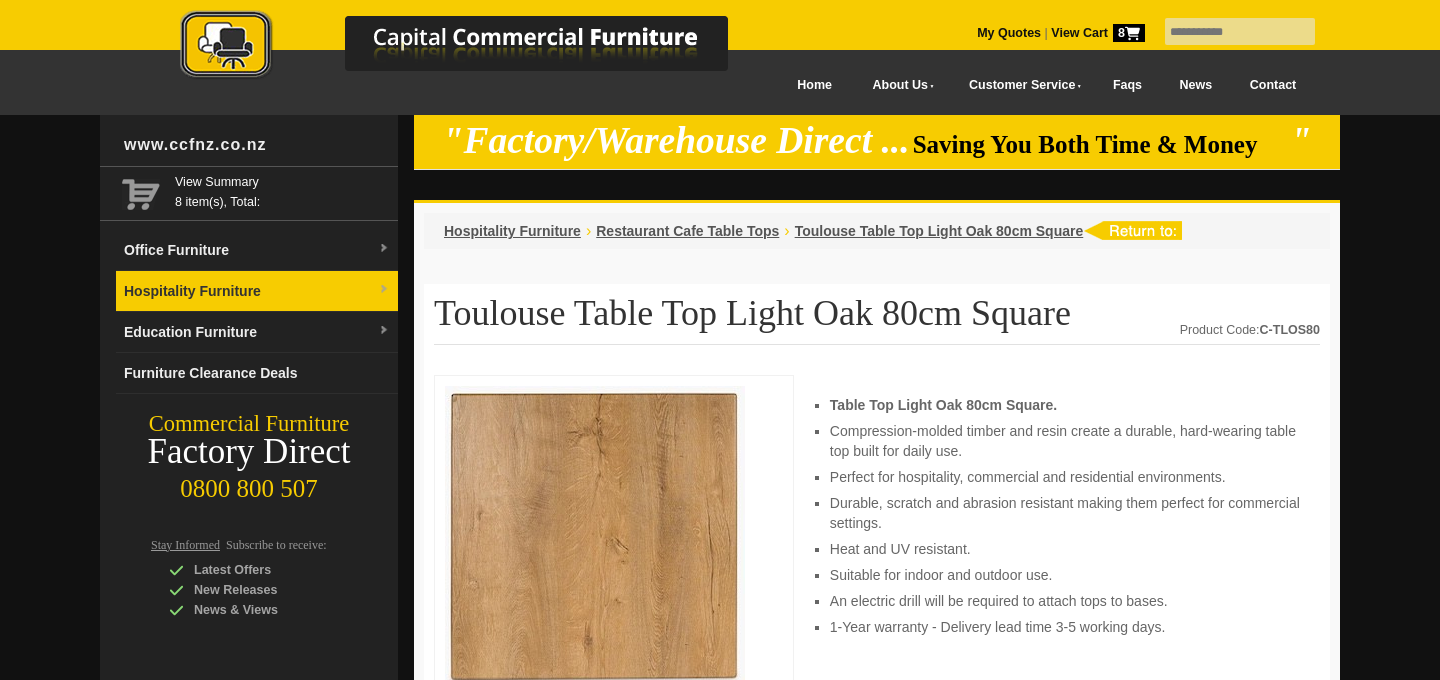 click on "Hospitality Furniture" at bounding box center (257, 291) 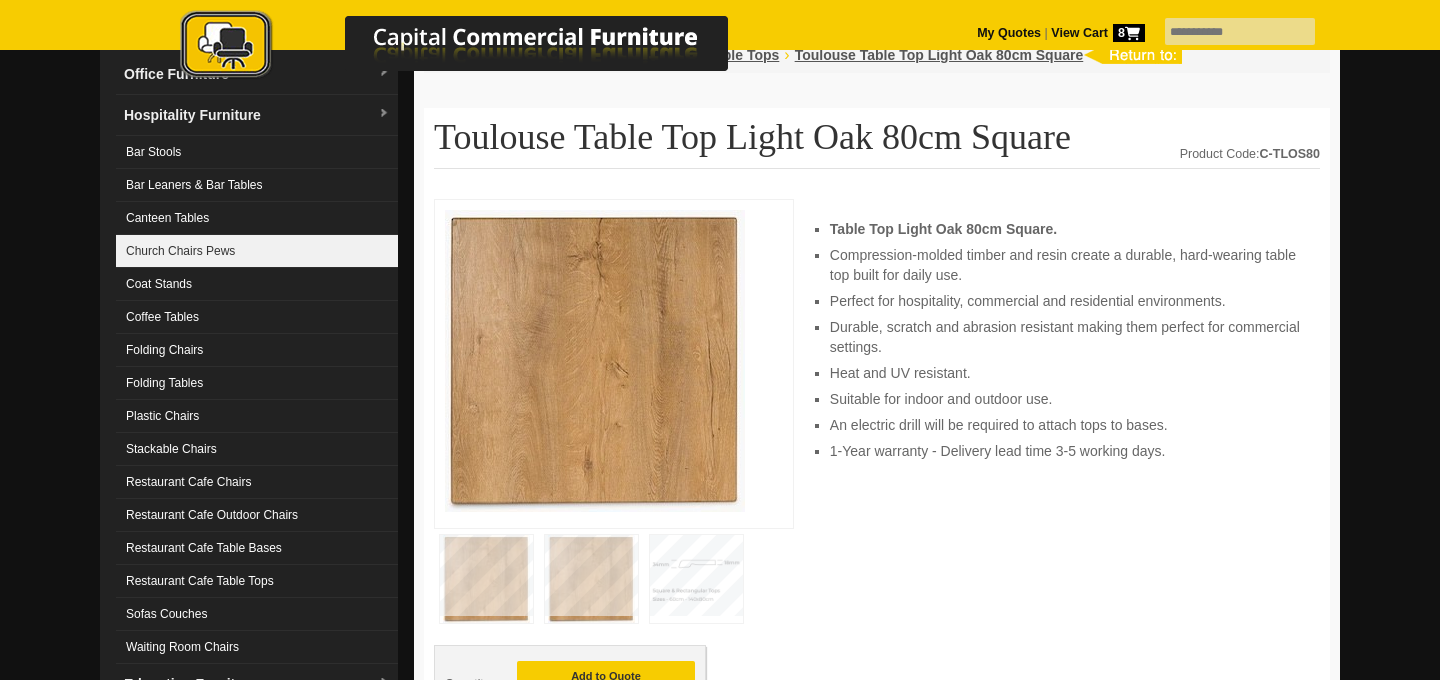 scroll, scrollTop: 192, scrollLeft: 0, axis: vertical 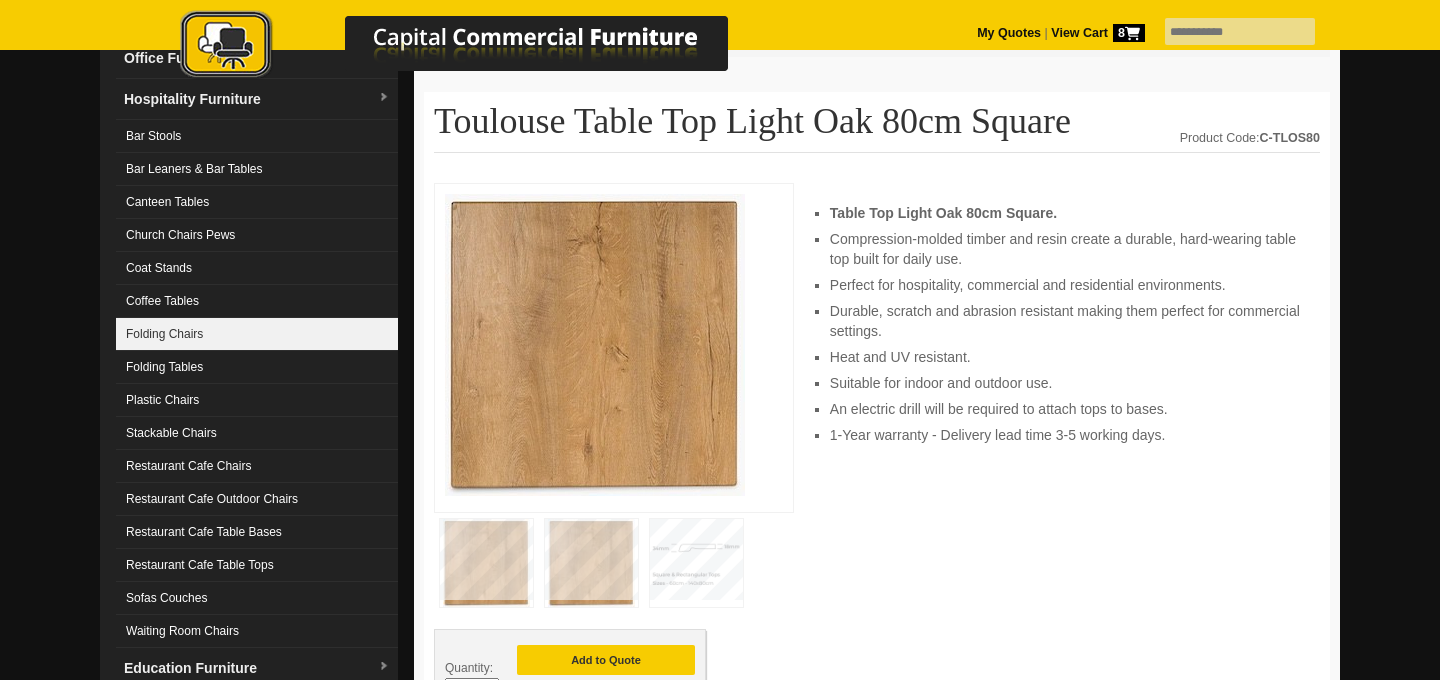 click on "Folding Chairs" at bounding box center [257, 334] 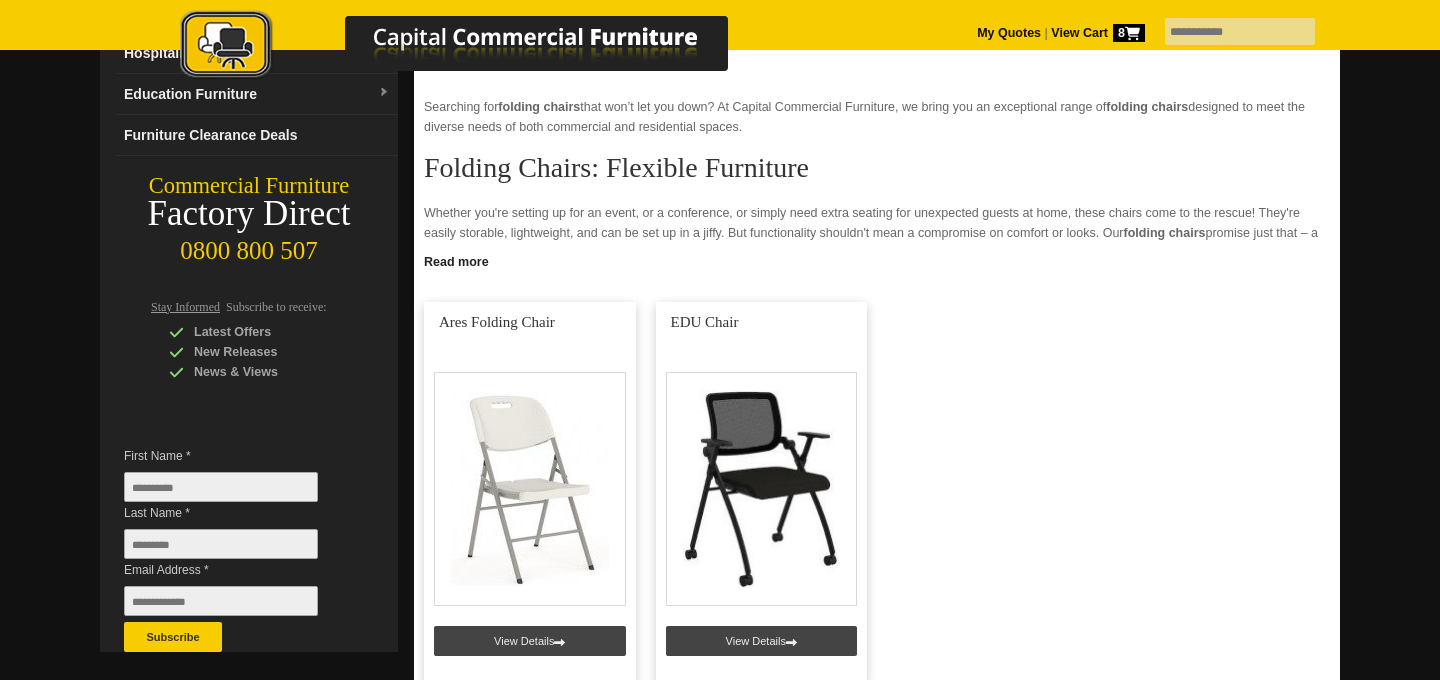 scroll, scrollTop: 205, scrollLeft: 0, axis: vertical 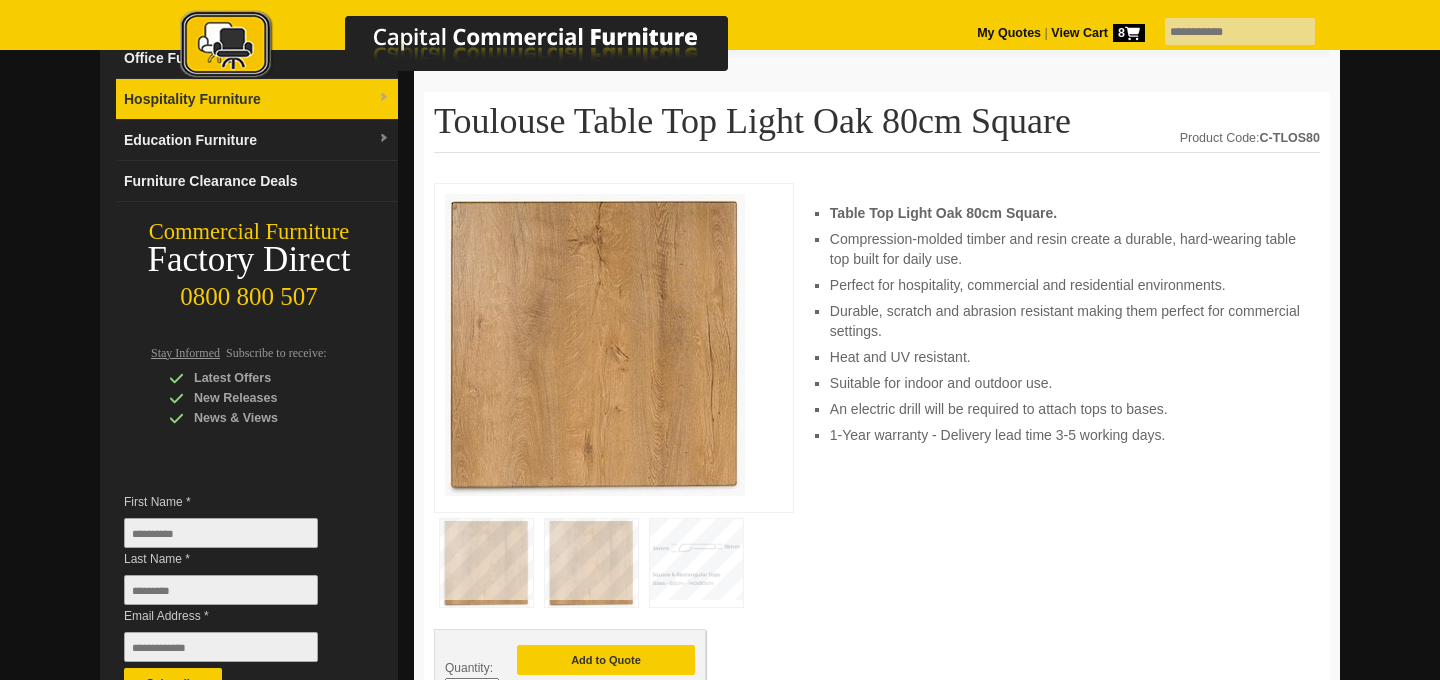 click on "Hospitality Furniture" at bounding box center [257, 99] 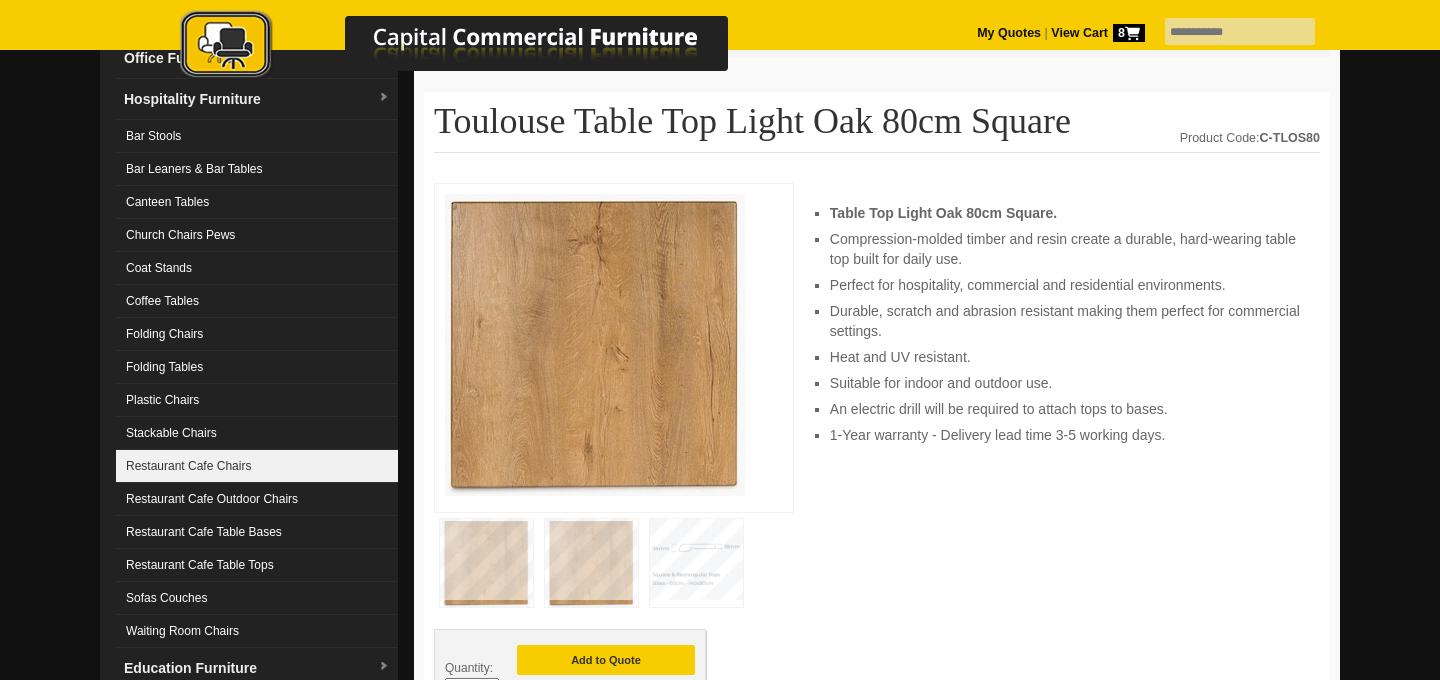 click on "Restaurant Cafe Chairs" at bounding box center (257, 466) 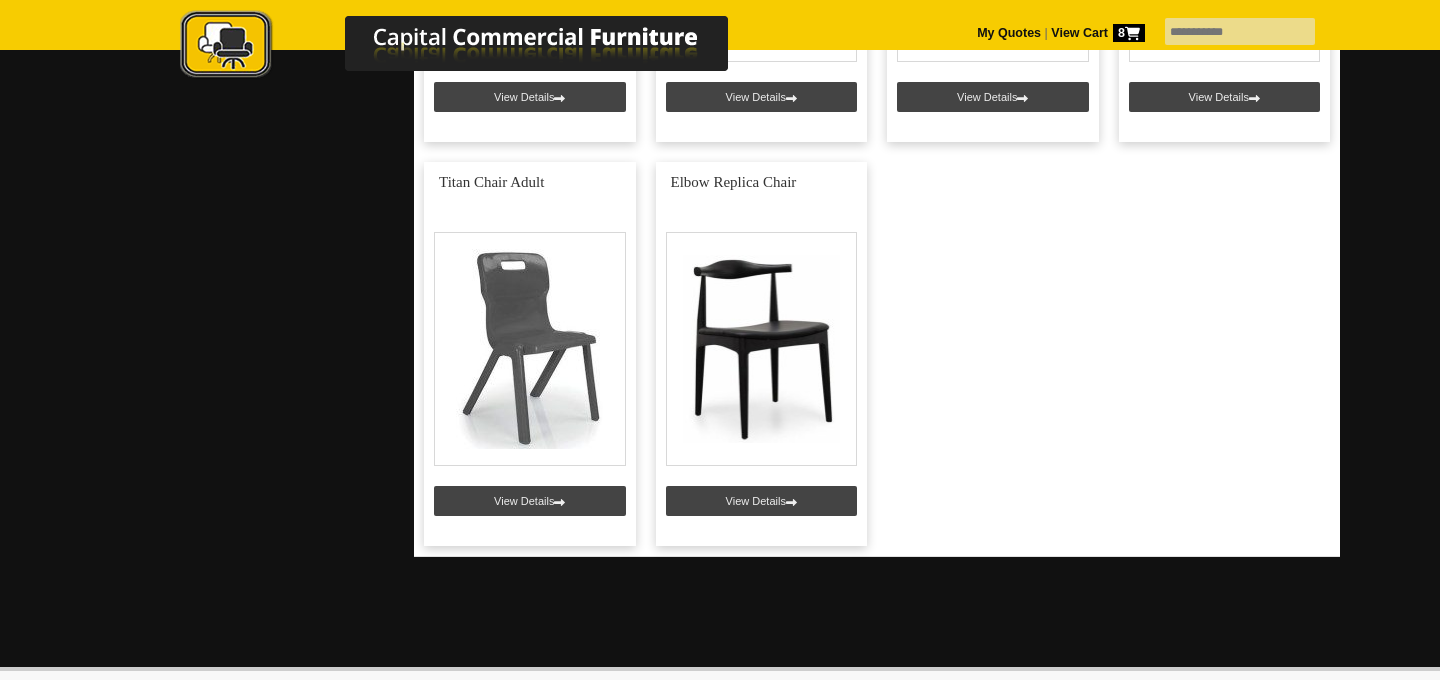 scroll, scrollTop: 2788, scrollLeft: 0, axis: vertical 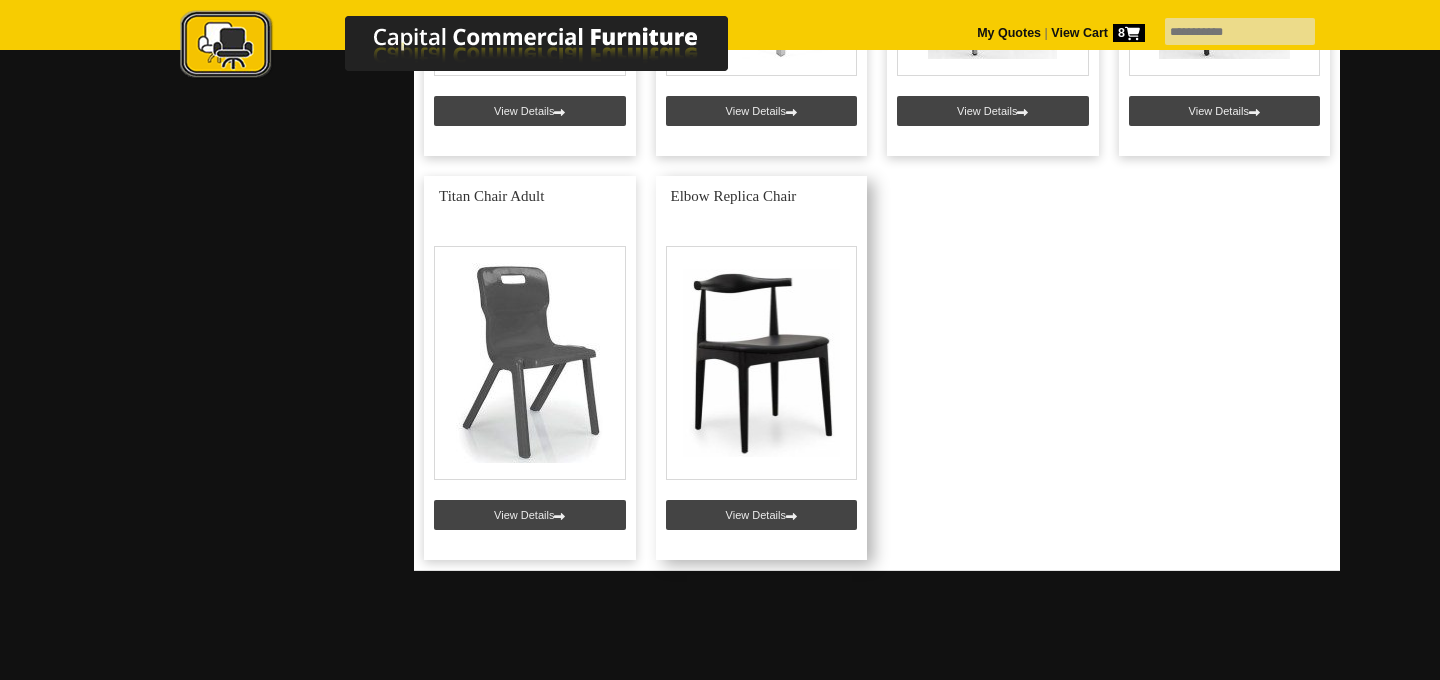 click at bounding box center (762, 368) 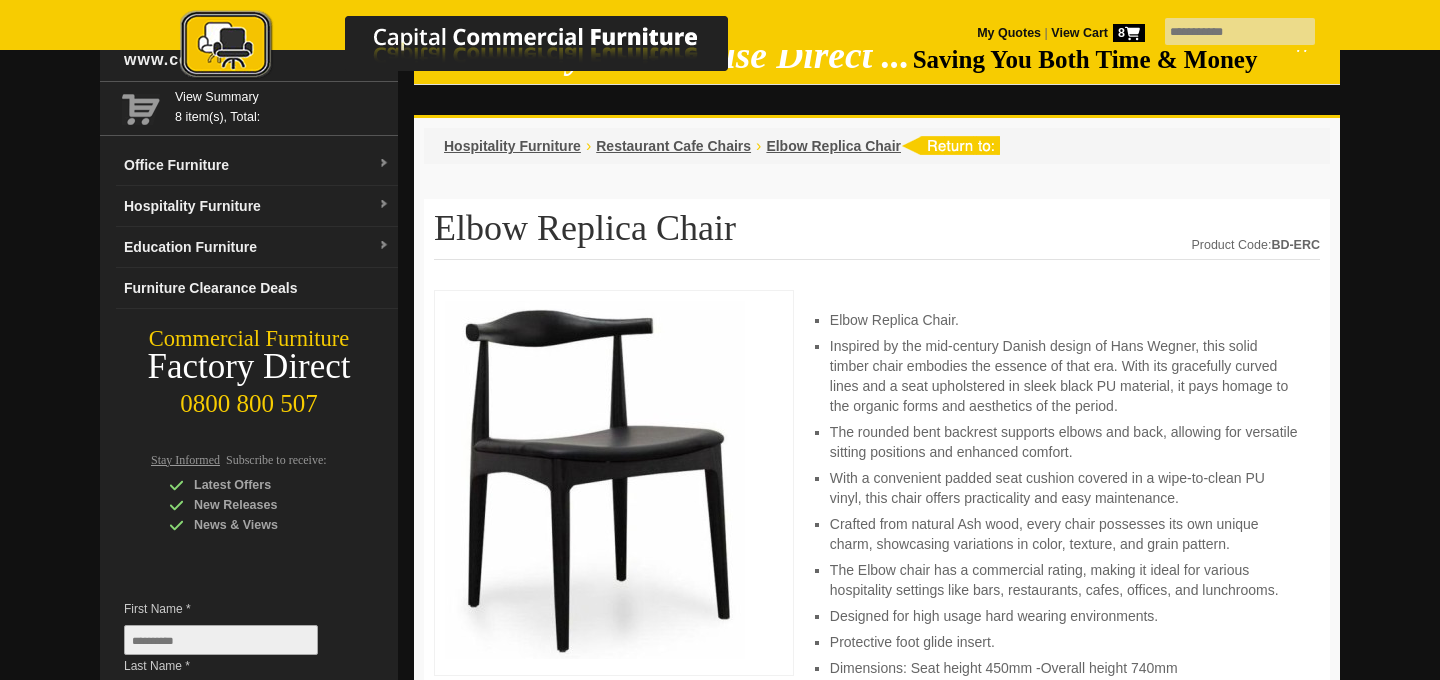 scroll, scrollTop: 0, scrollLeft: 0, axis: both 